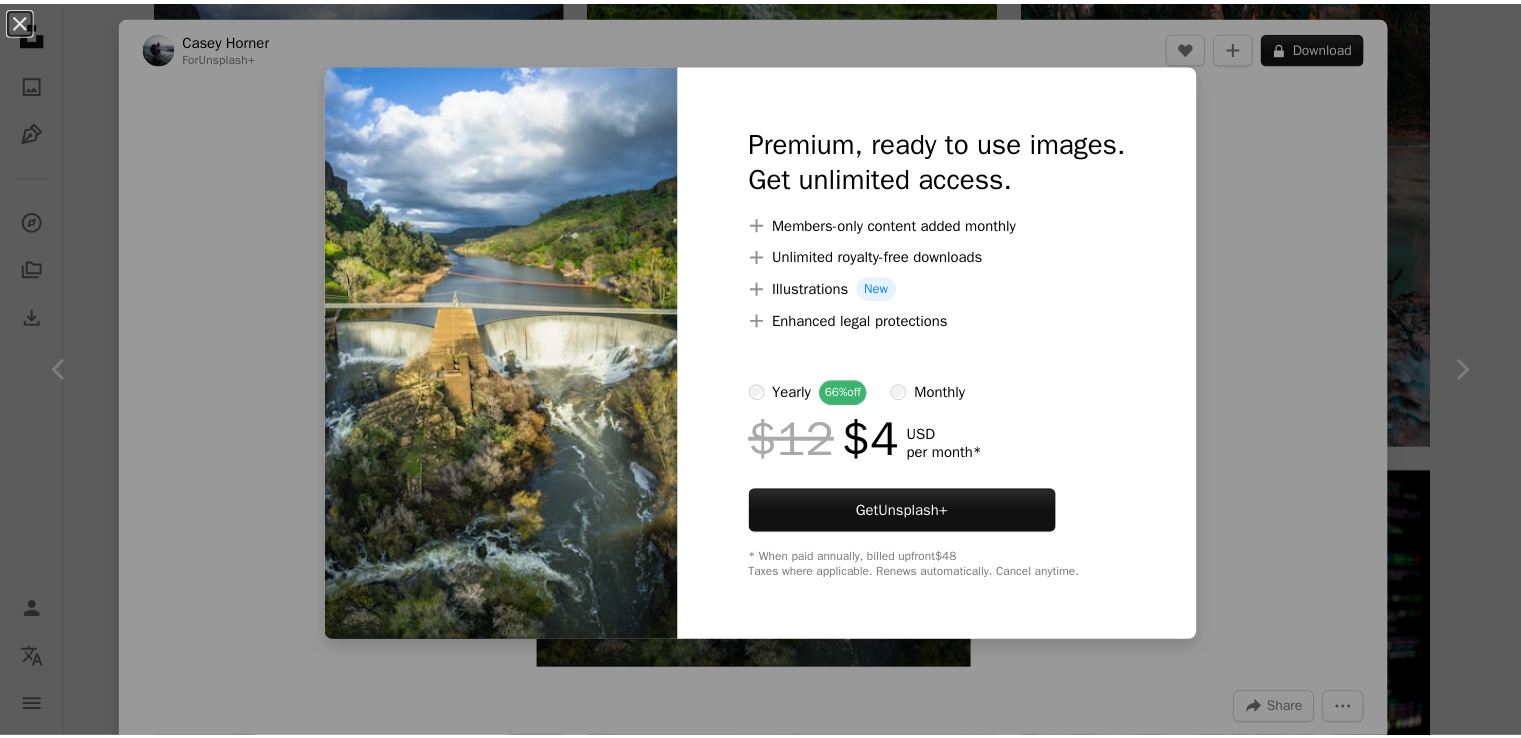 scroll, scrollTop: 1232, scrollLeft: 0, axis: vertical 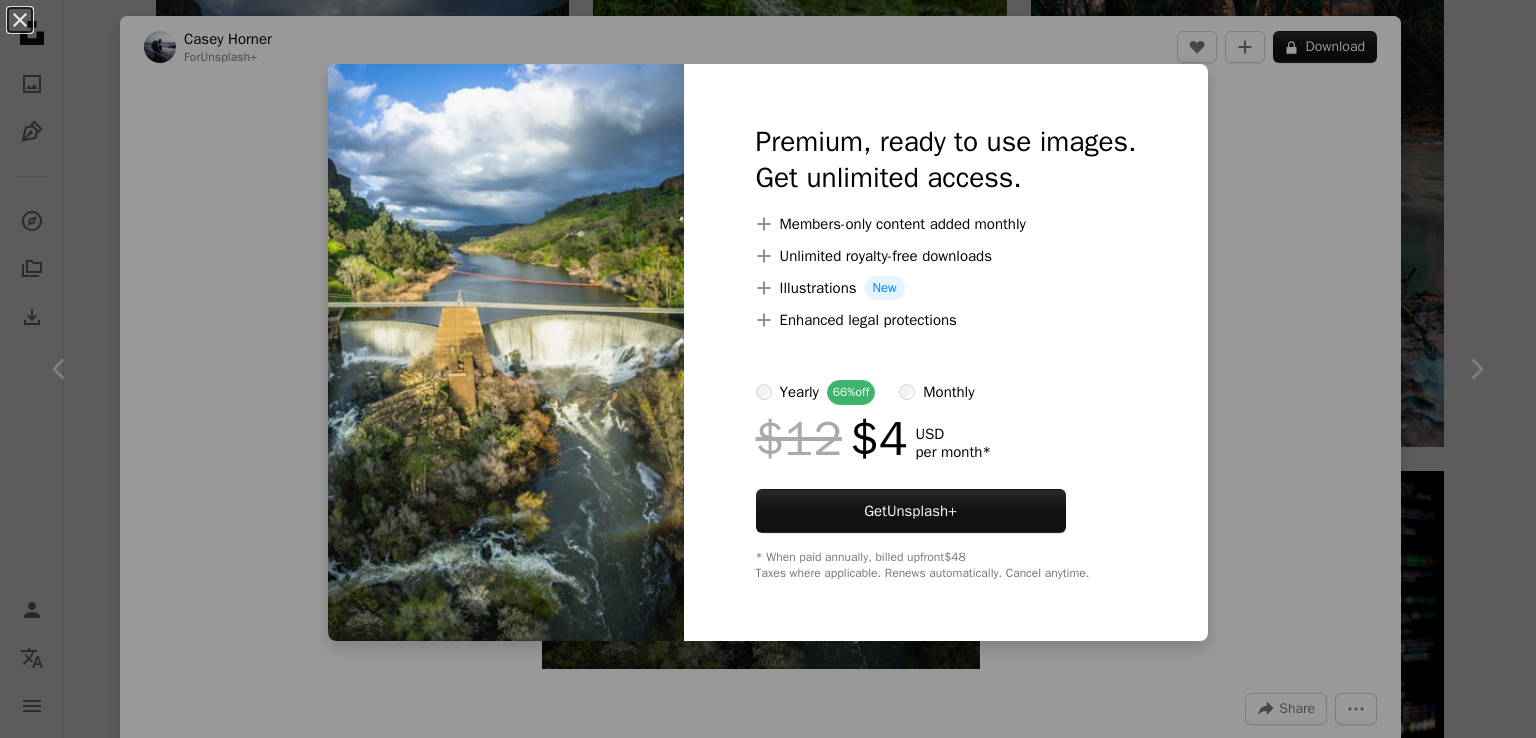 click on "An X shape Premium, ready to use images. Get unlimited access. A plus sign Members-only content added monthly A plus sign Unlimited royalty-free downloads A plus sign Illustrations  New A plus sign Enhanced legal protections yearly 66%  off monthly $12   $4 USD per month * Get  Unsplash+ * When paid annually, billed upfront  $48 Taxes where applicable. Renews automatically. Cancel anytime." at bounding box center (768, 369) 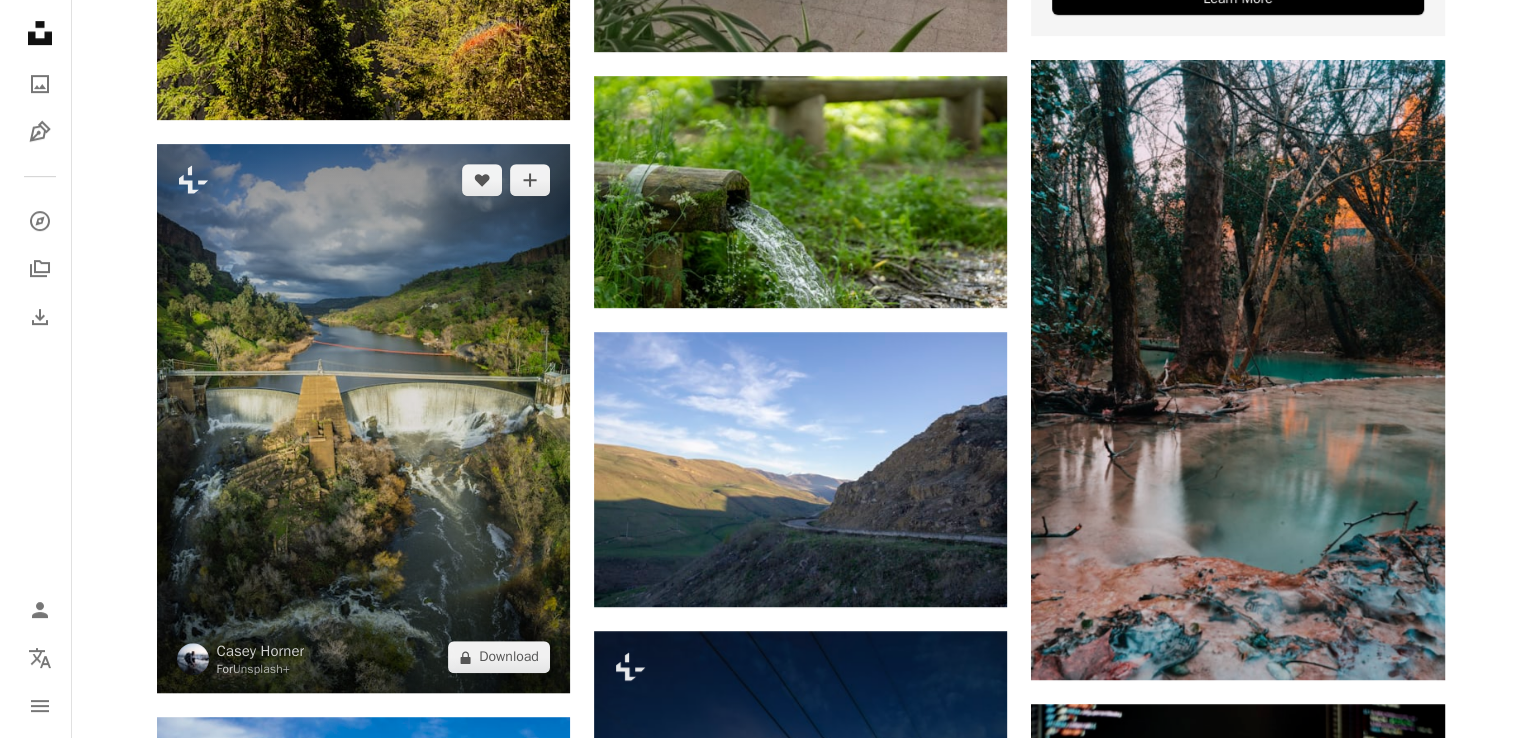 scroll, scrollTop: 932, scrollLeft: 0, axis: vertical 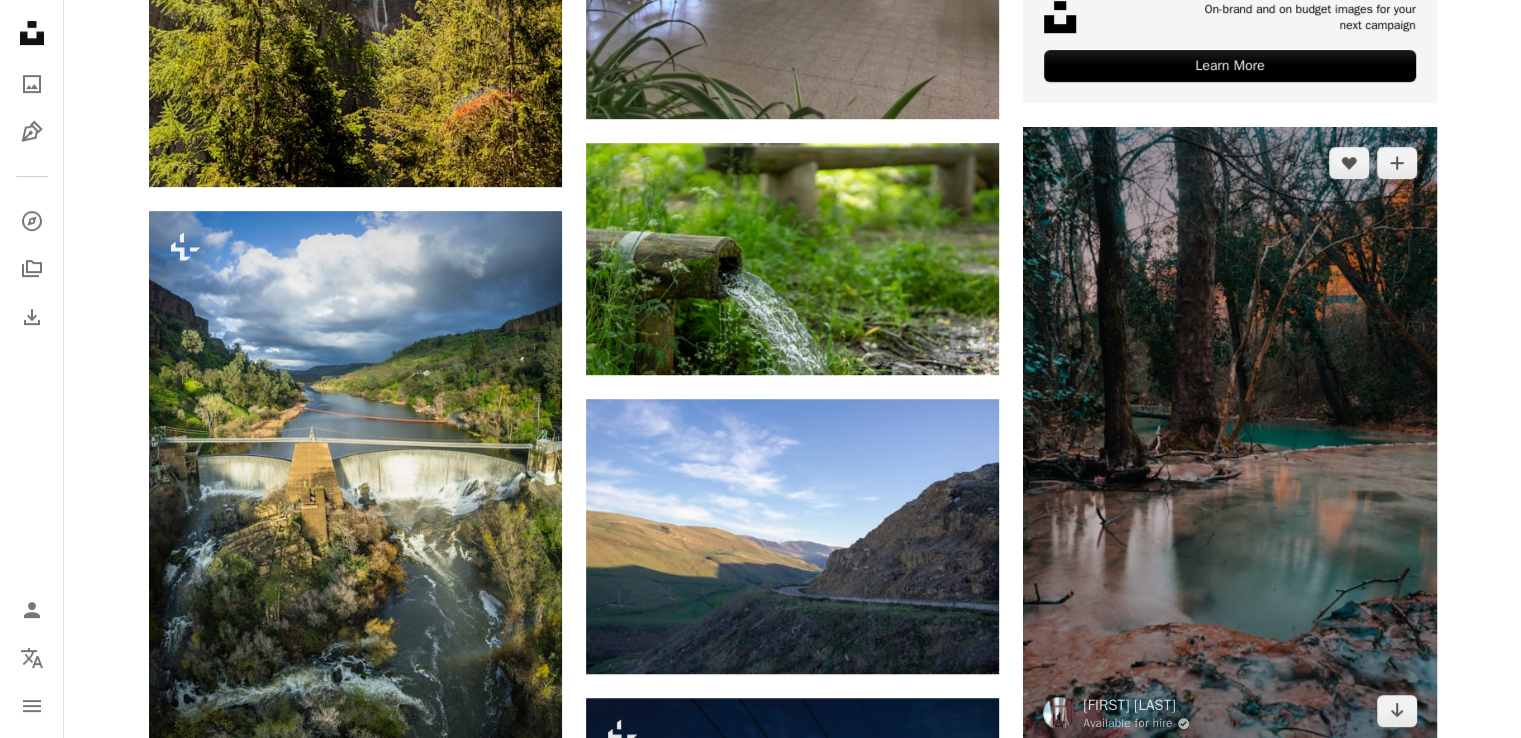 click at bounding box center (1229, 437) 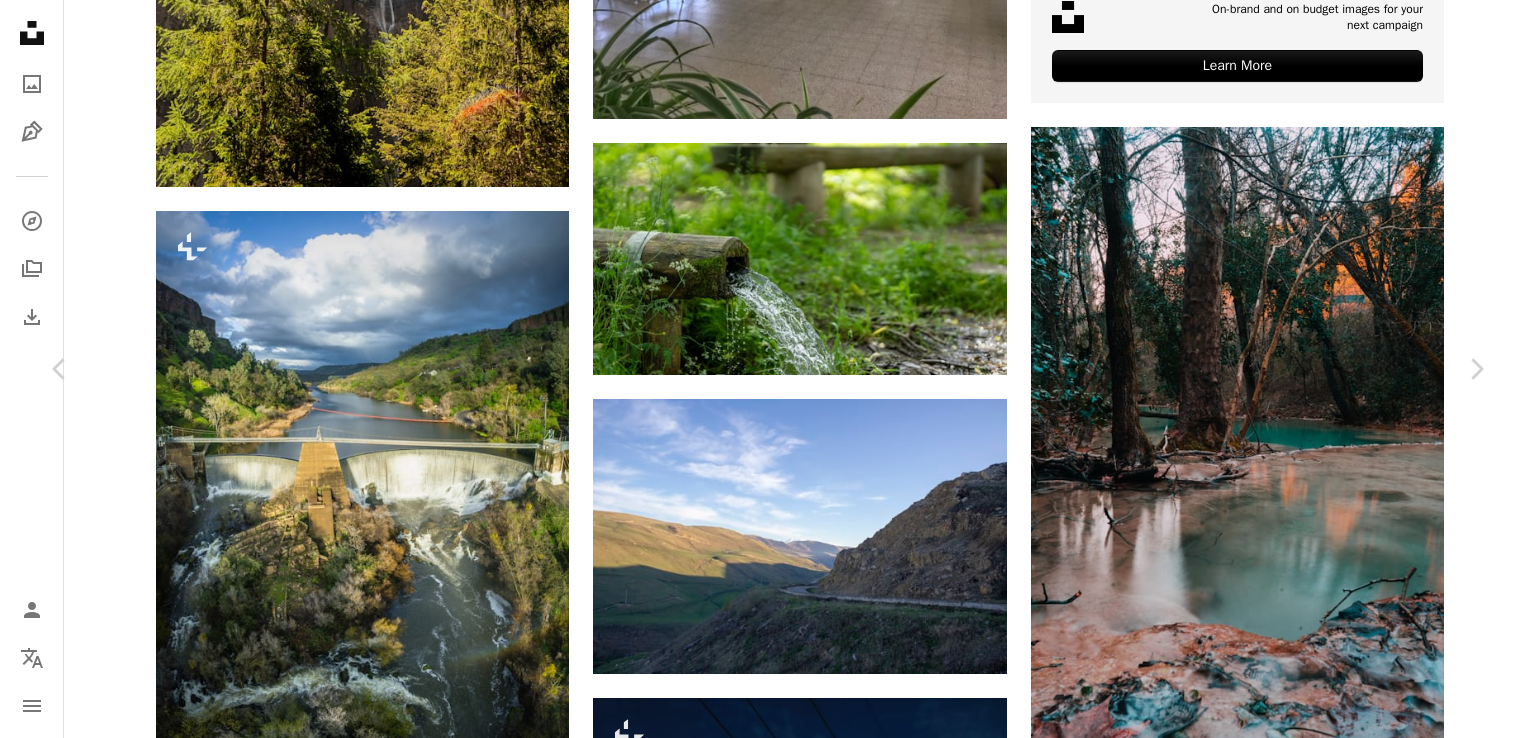 click 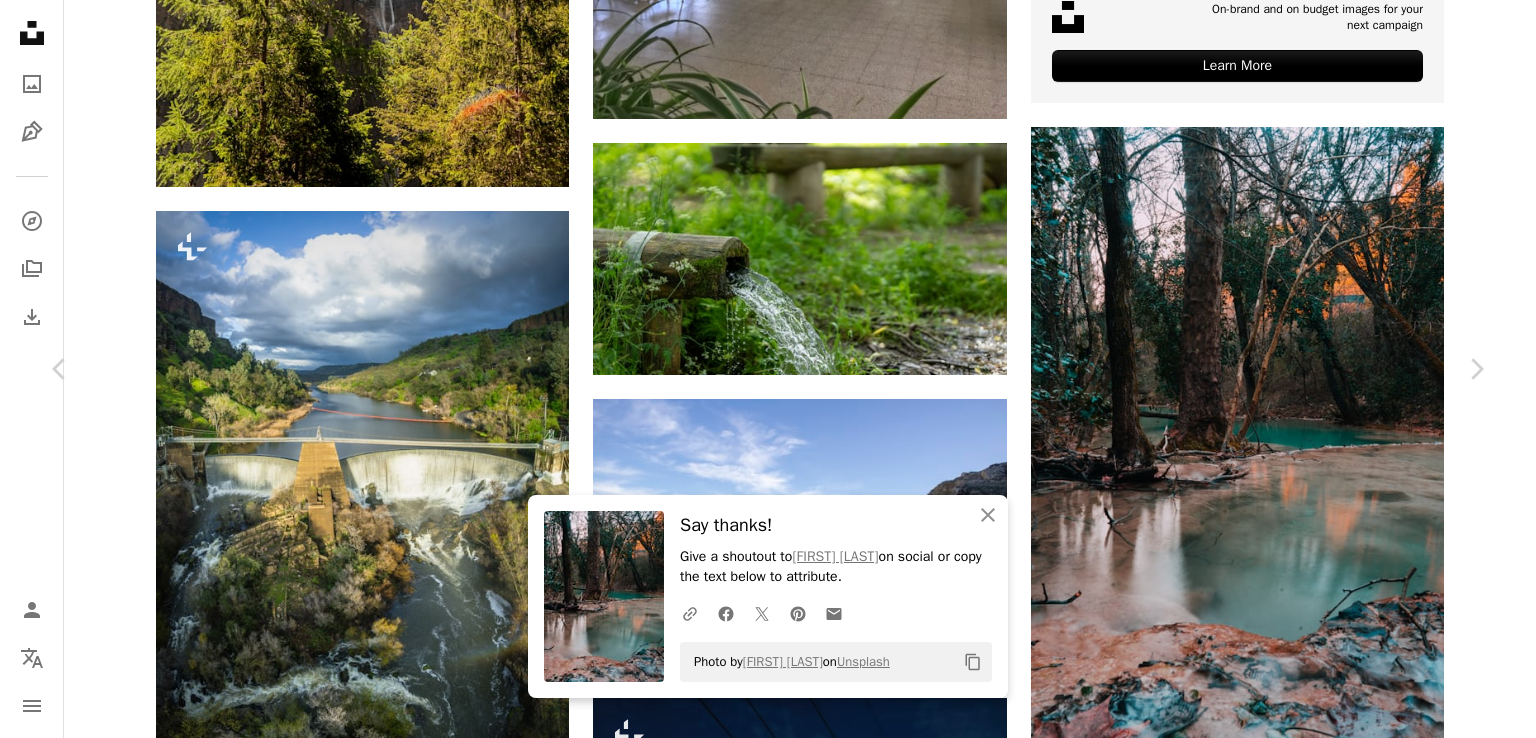 click 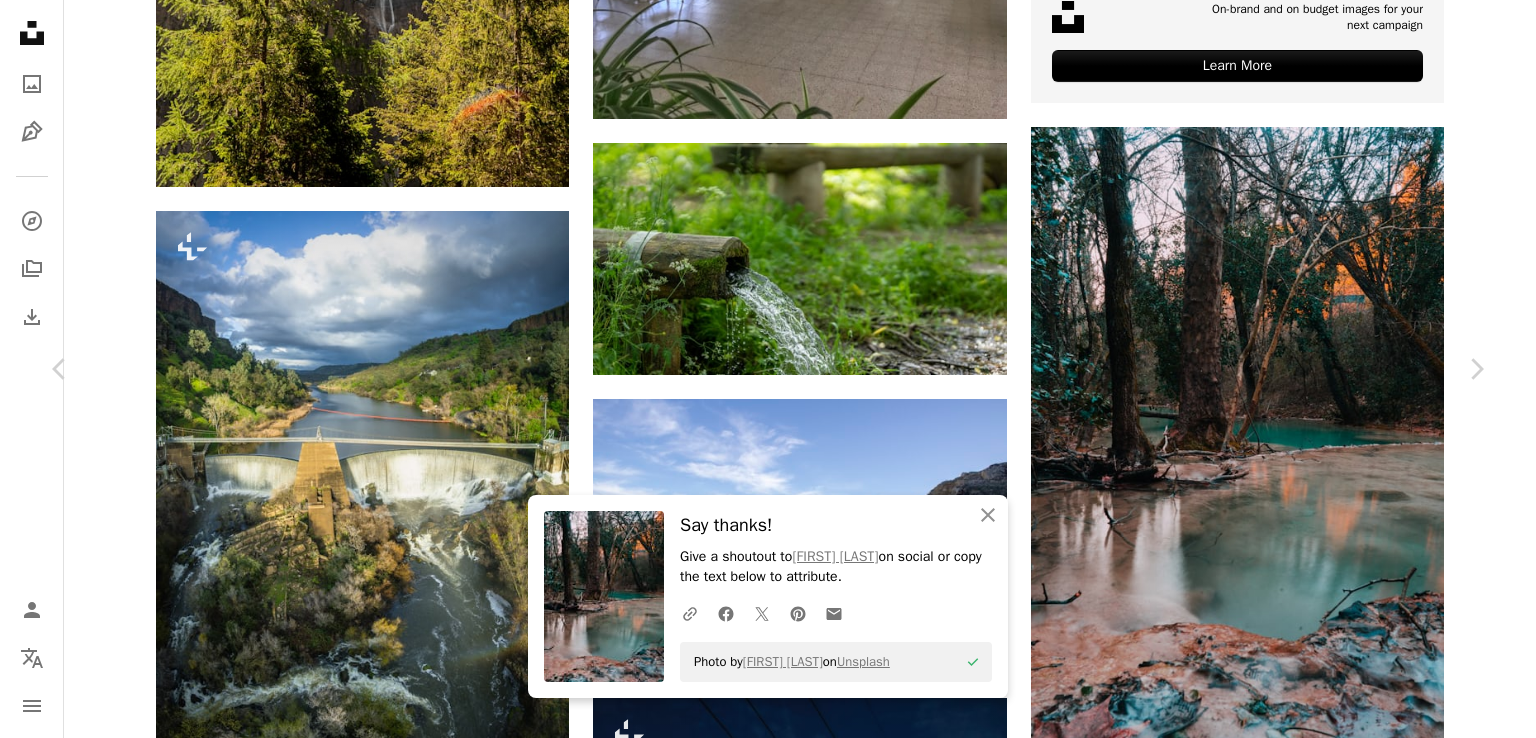 click at bounding box center [760, 4217] 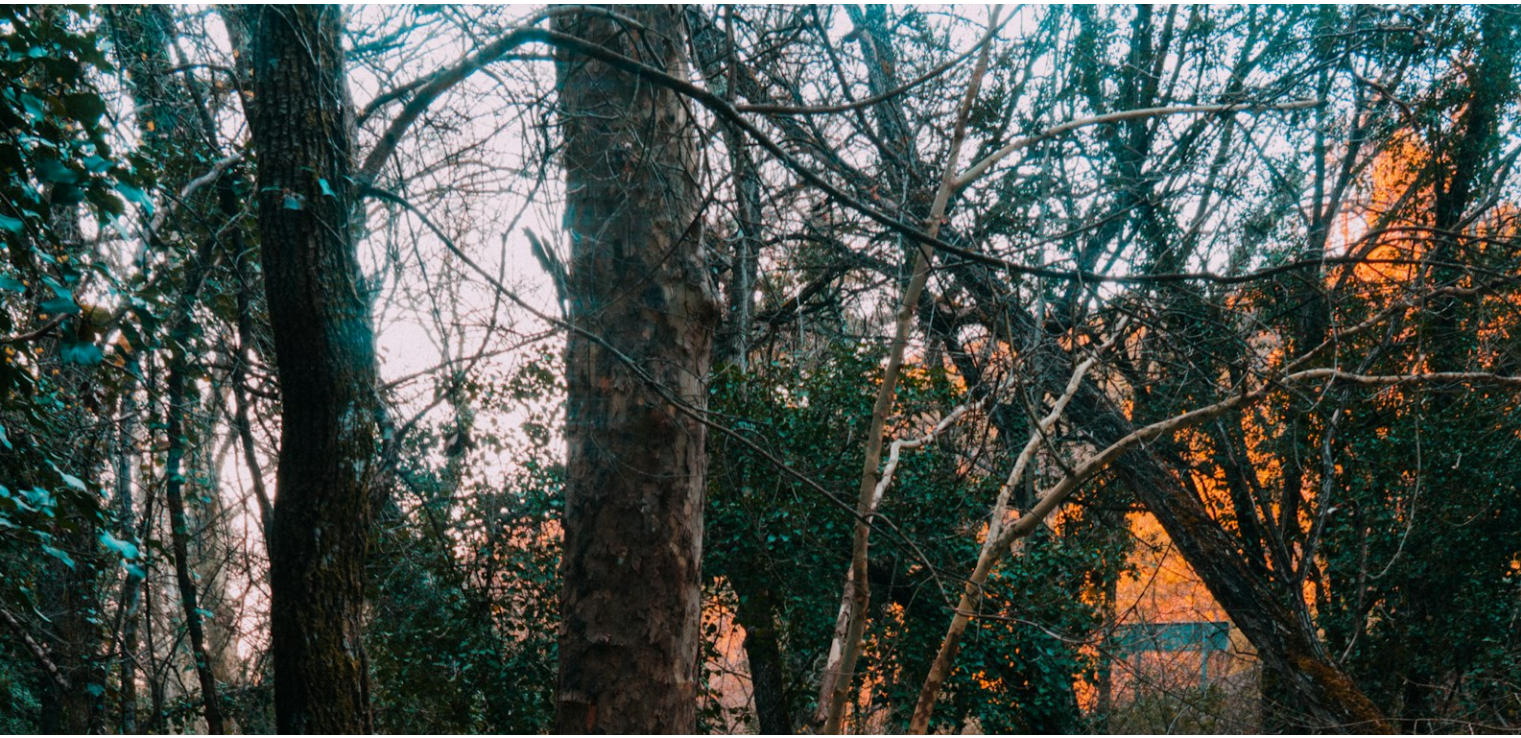 scroll, scrollTop: 762, scrollLeft: 0, axis: vertical 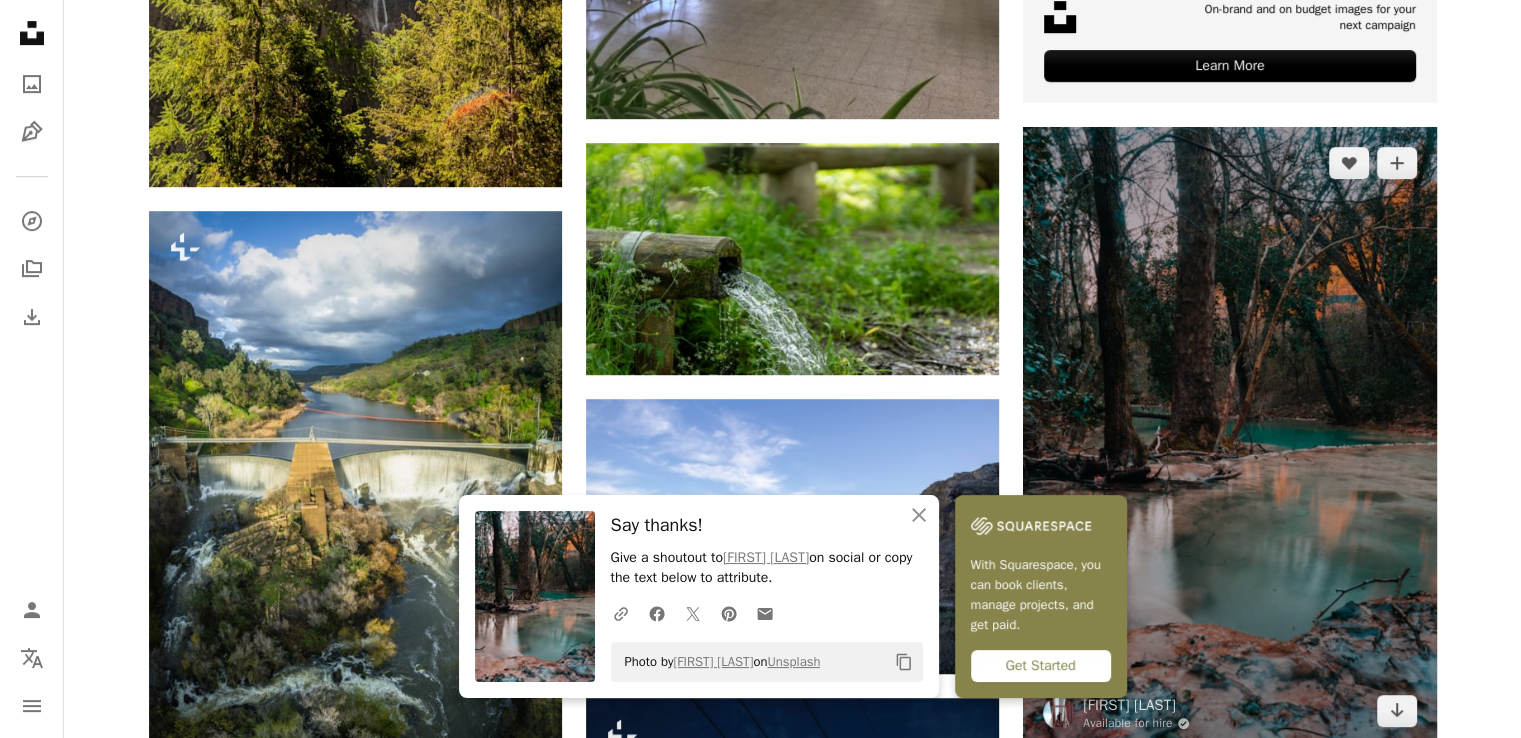 click at bounding box center (1229, 437) 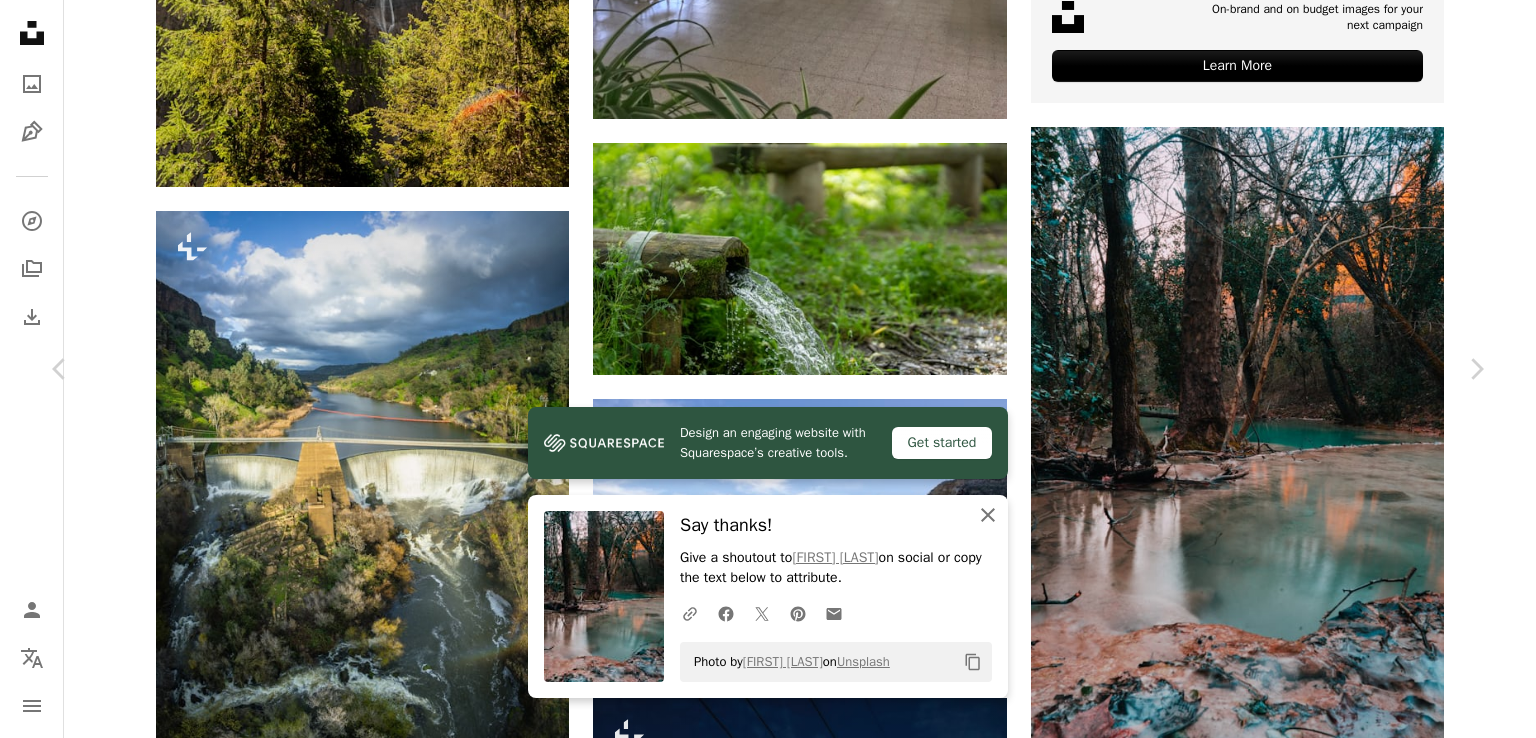click on "An X shape" 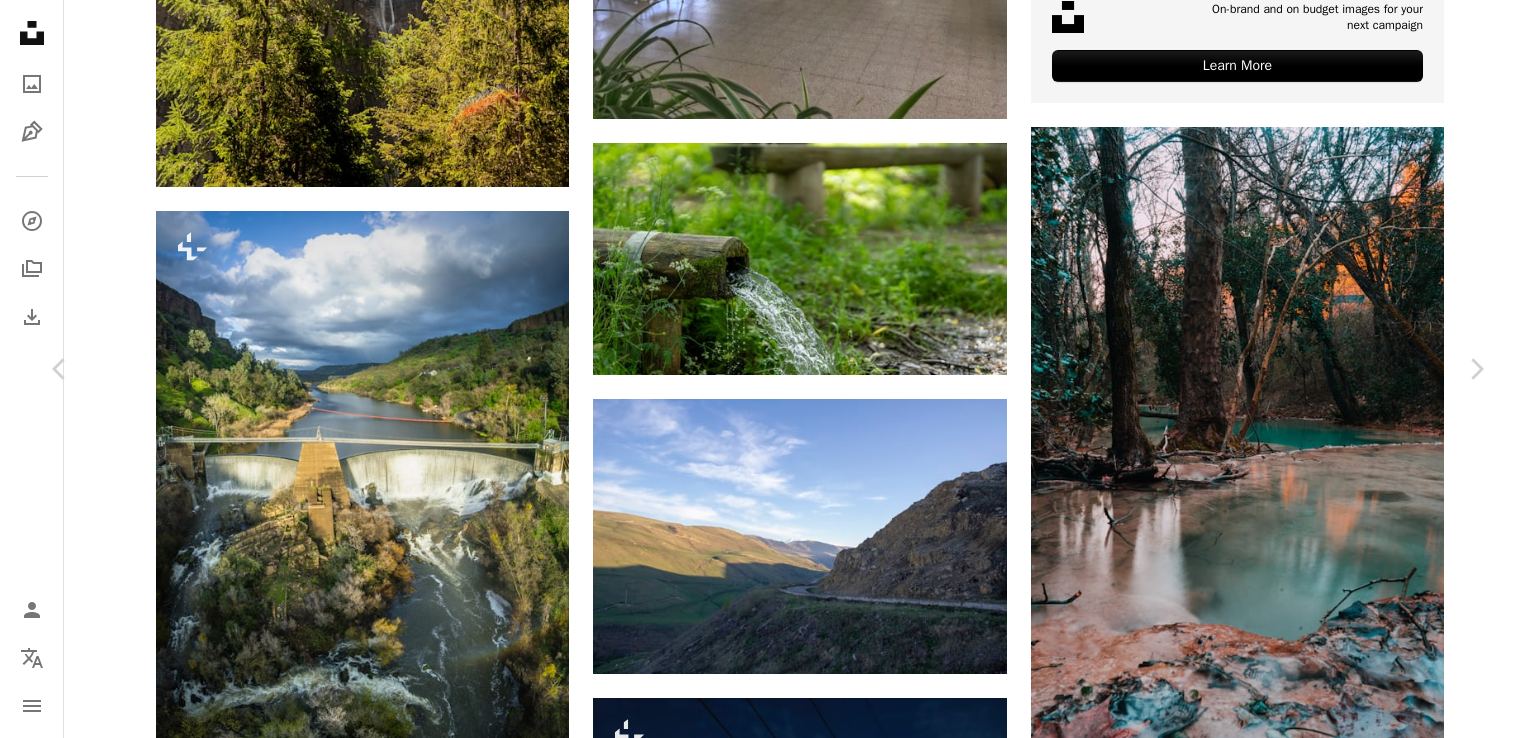 click on "Chevron down" 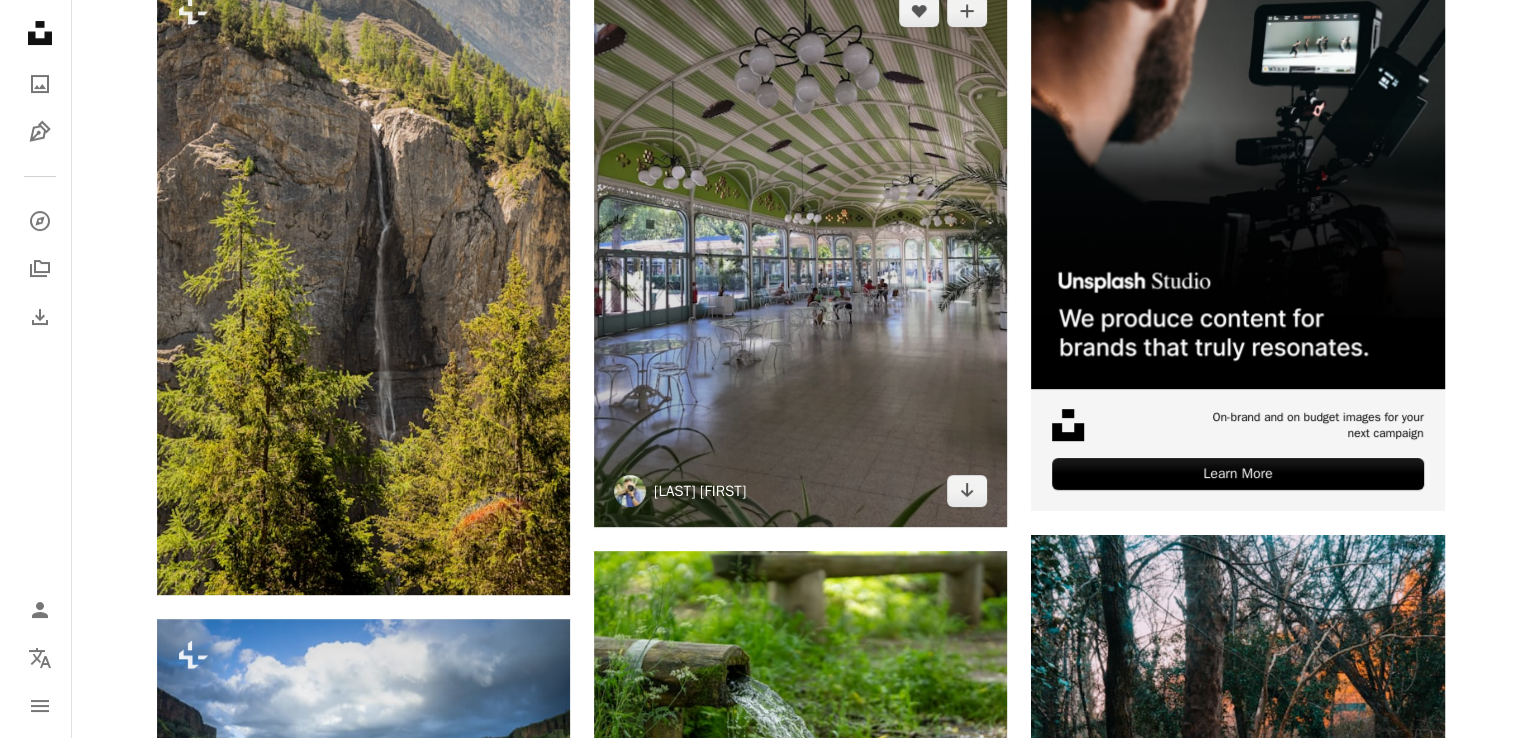 scroll, scrollTop: 600, scrollLeft: 0, axis: vertical 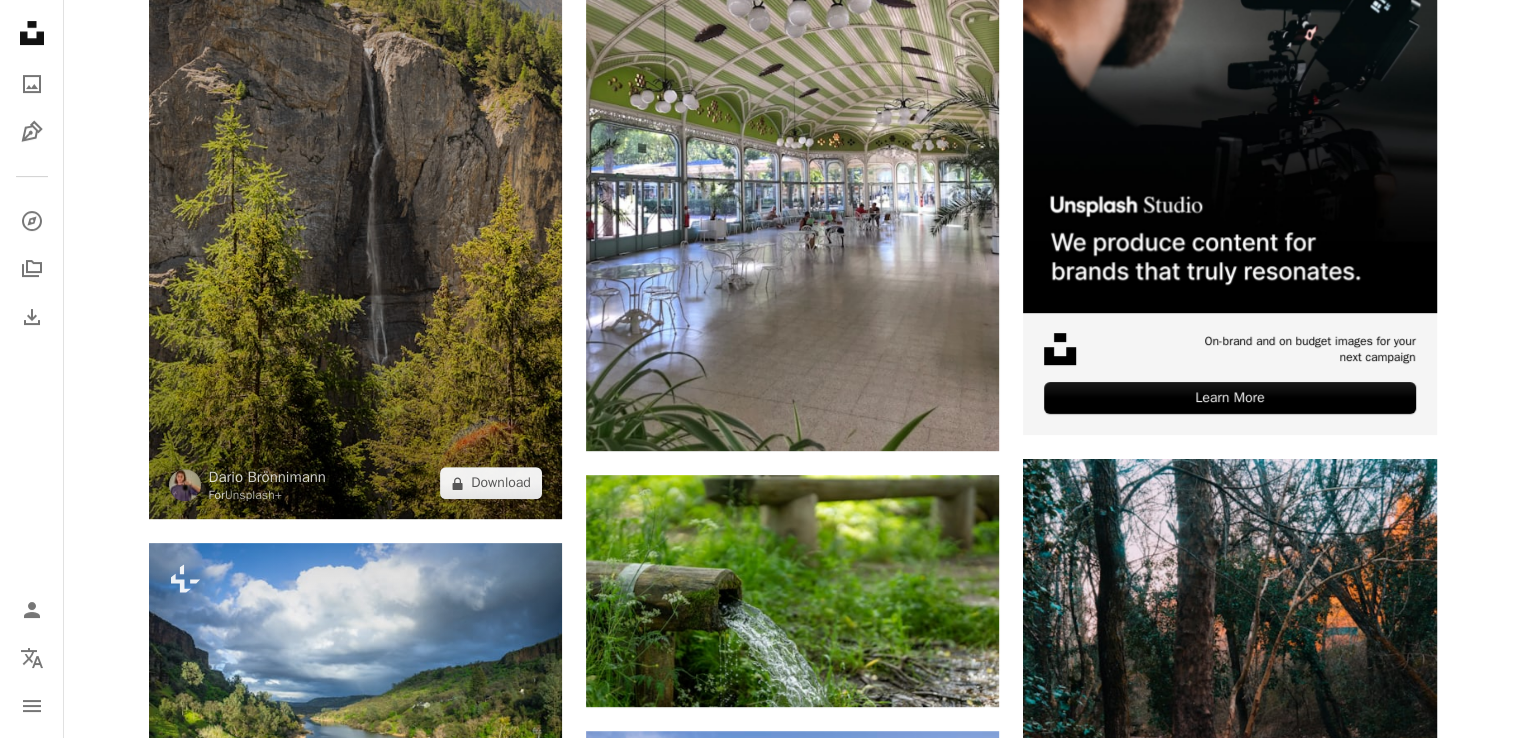 click at bounding box center (355, 209) 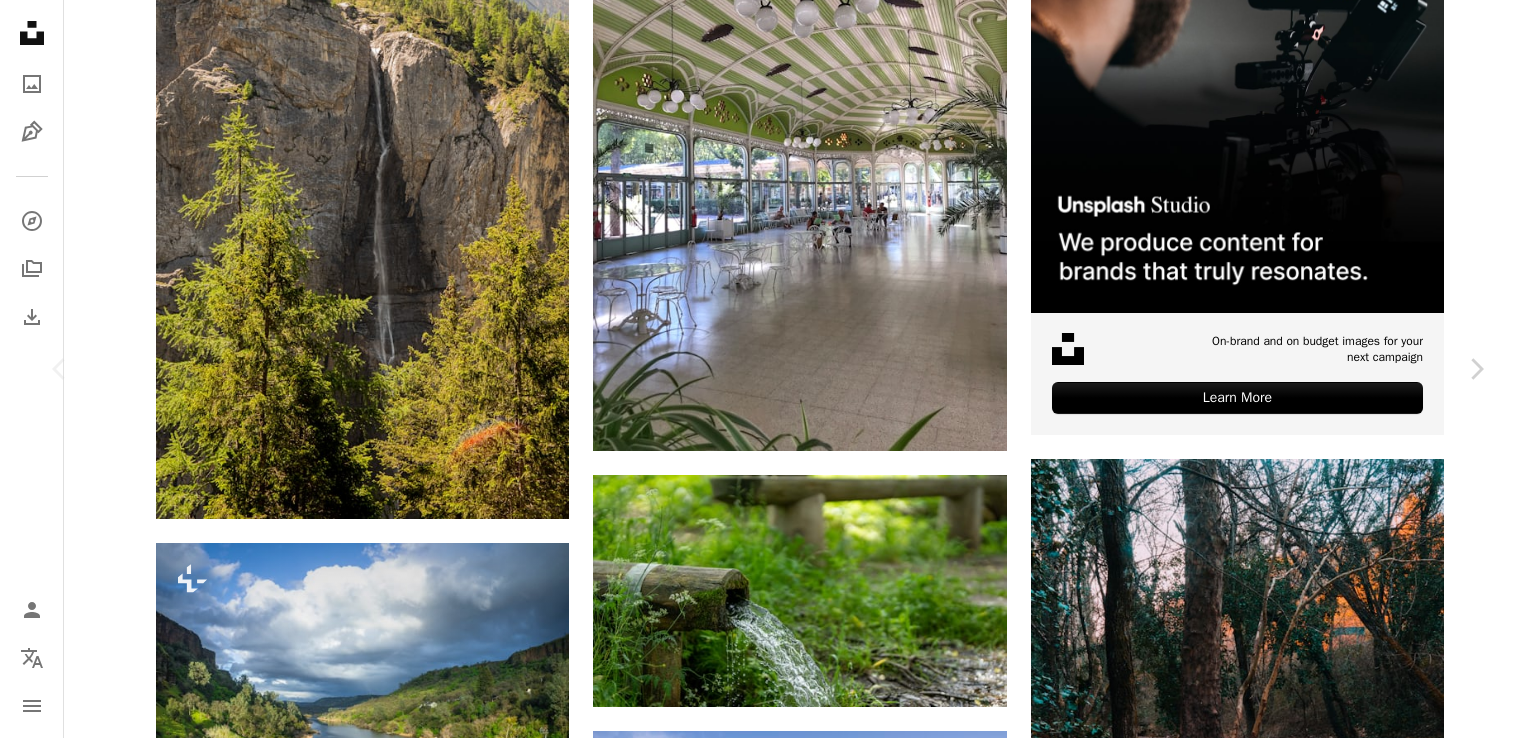 click on "A lock Download" at bounding box center (1325, 4218) 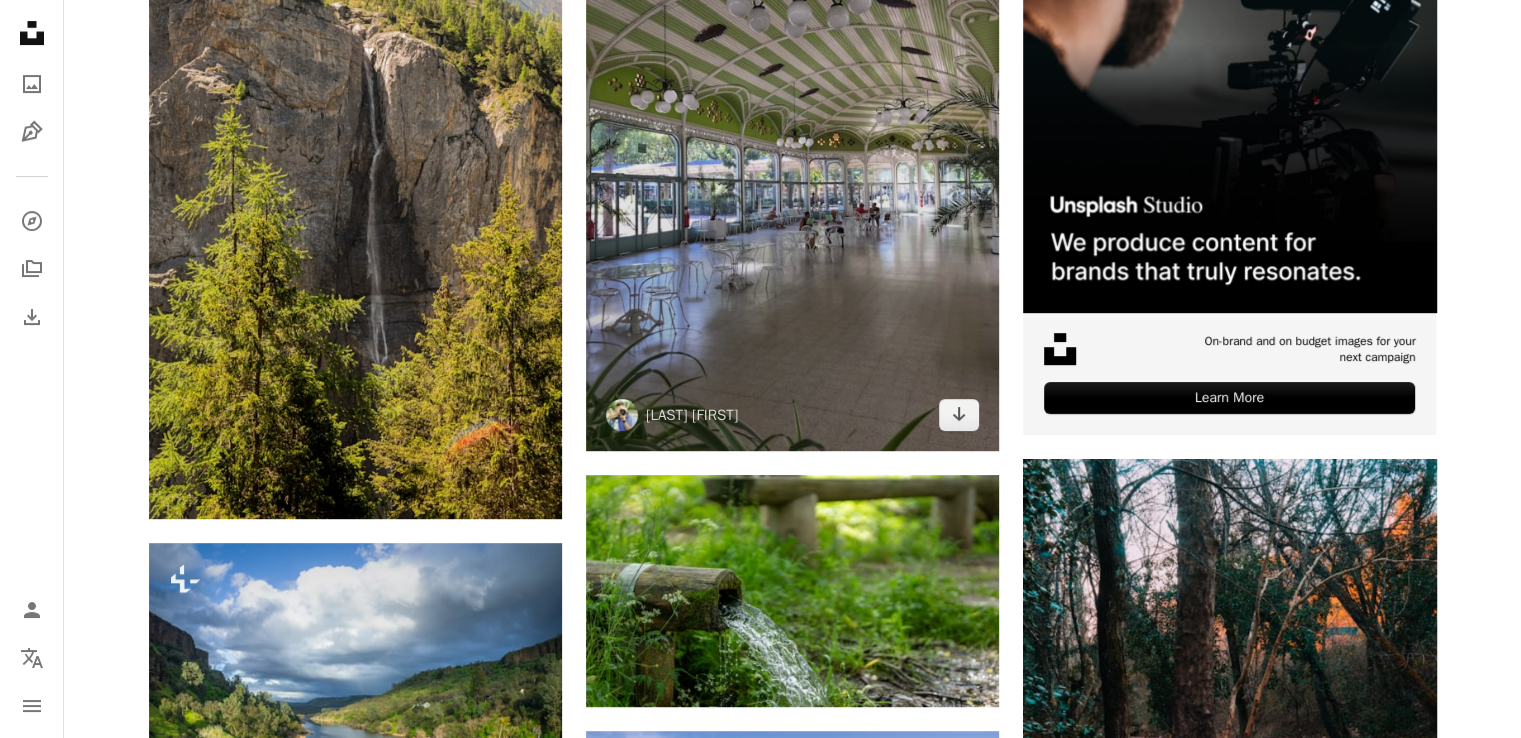 click at bounding box center (792, 174) 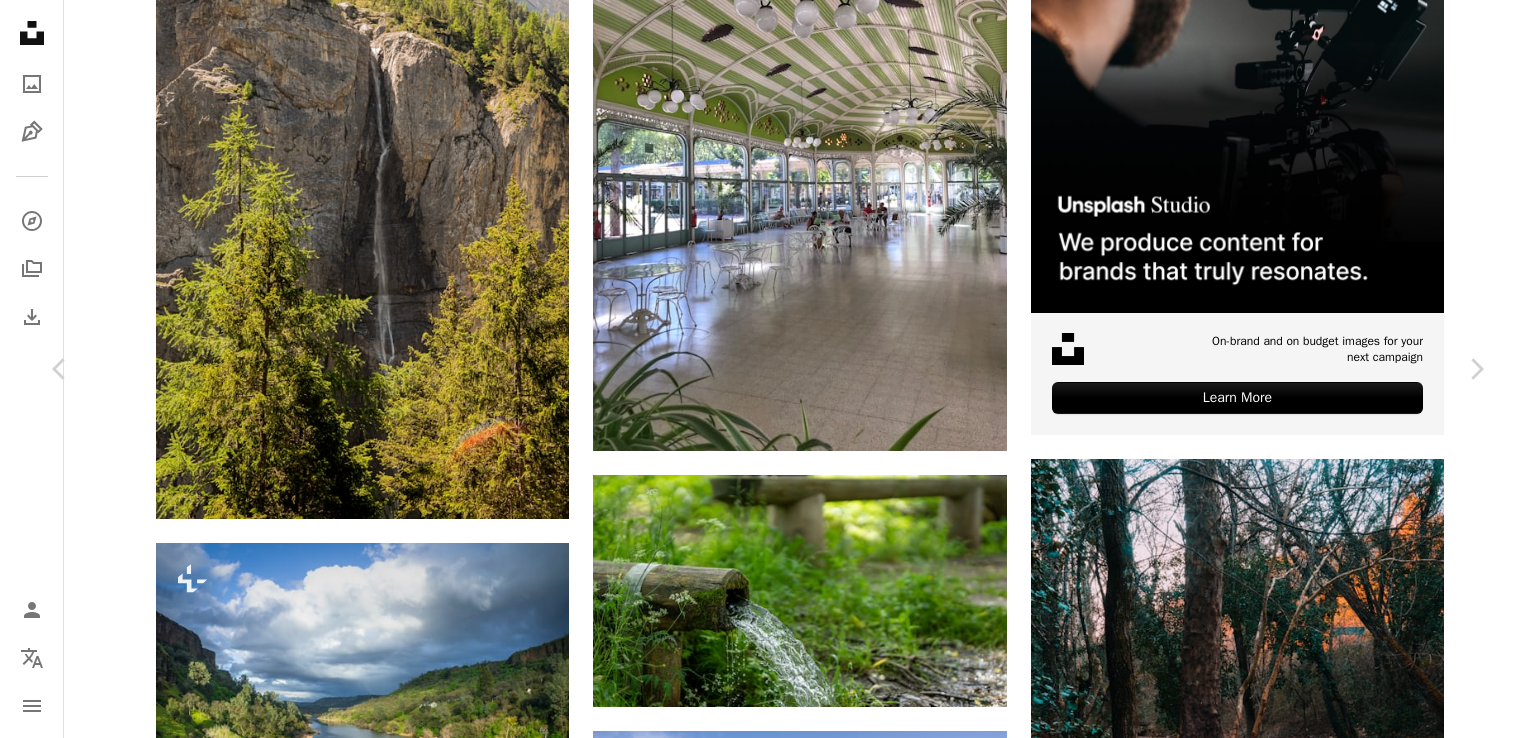 click on "Chevron down" 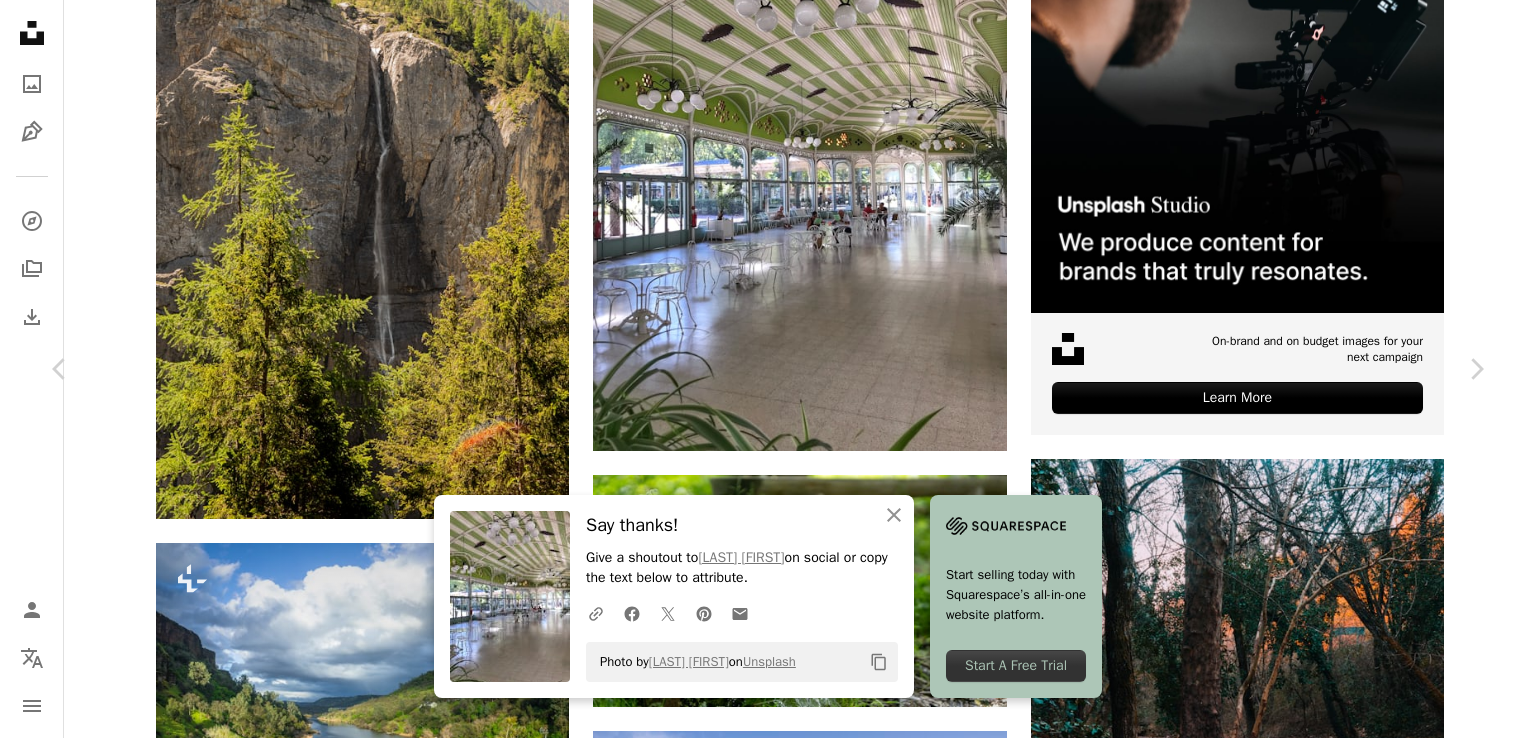 click at bounding box center (760, 4549) 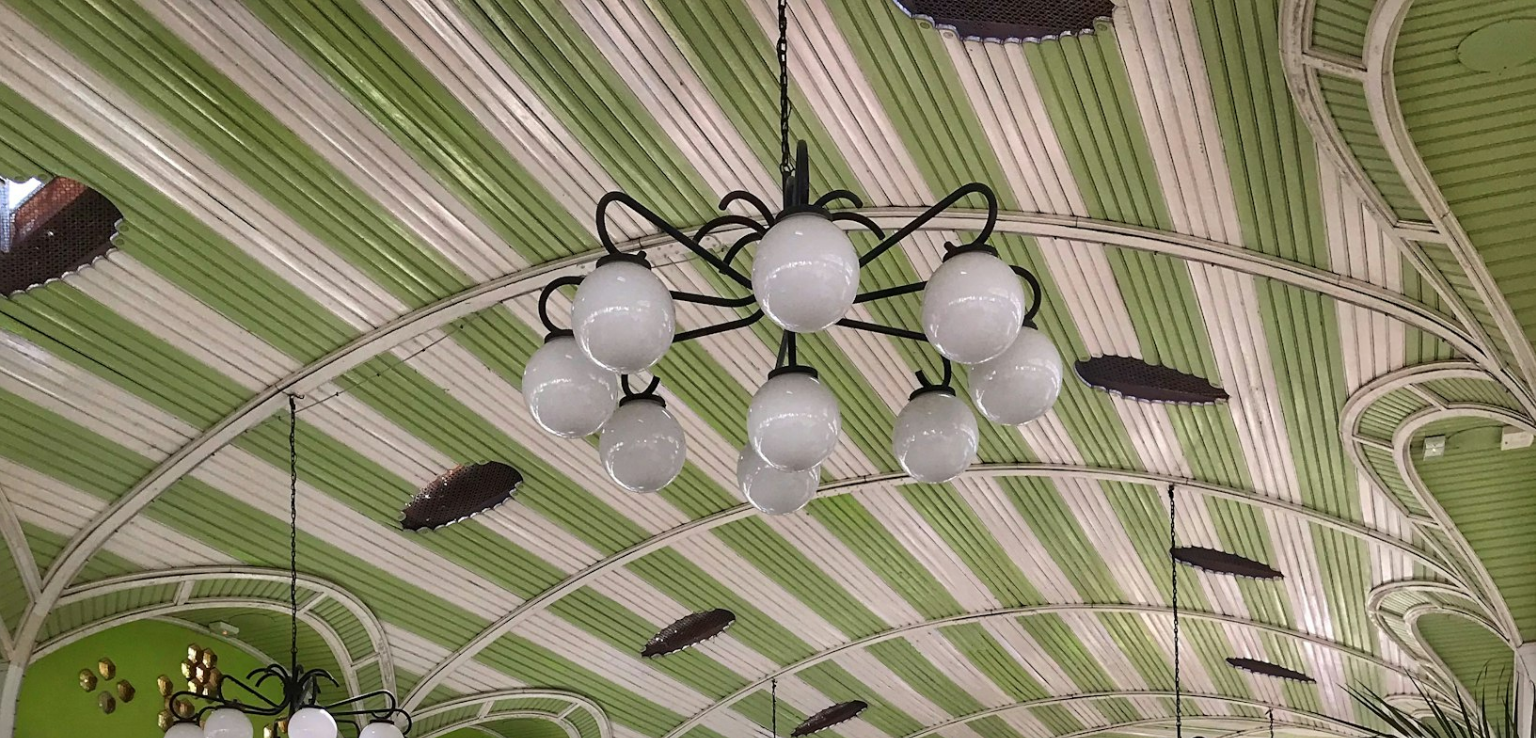 scroll, scrollTop: 636, scrollLeft: 0, axis: vertical 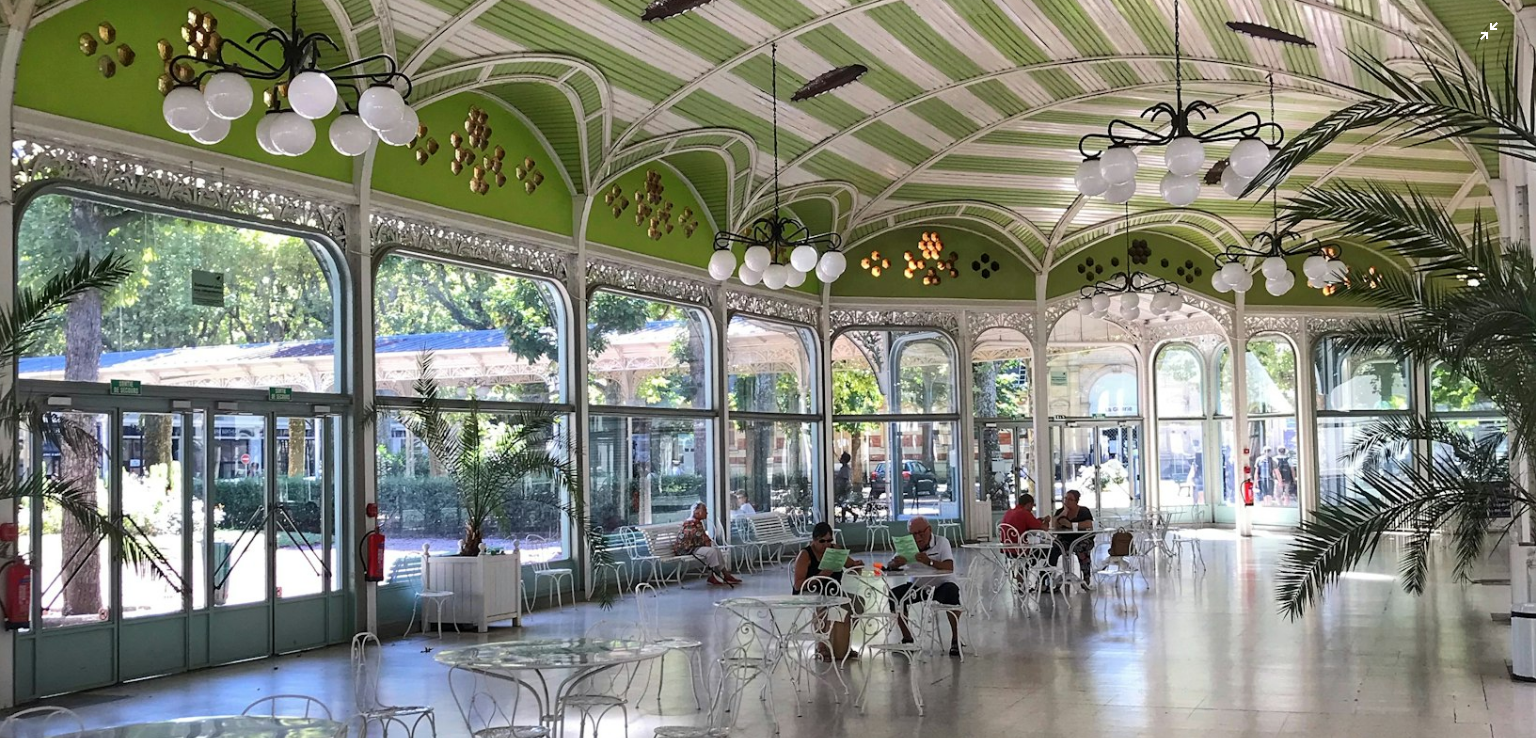 drag, startPoint x: 563, startPoint y: 0, endPoint x: 456, endPoint y: 185, distance: 213.71477 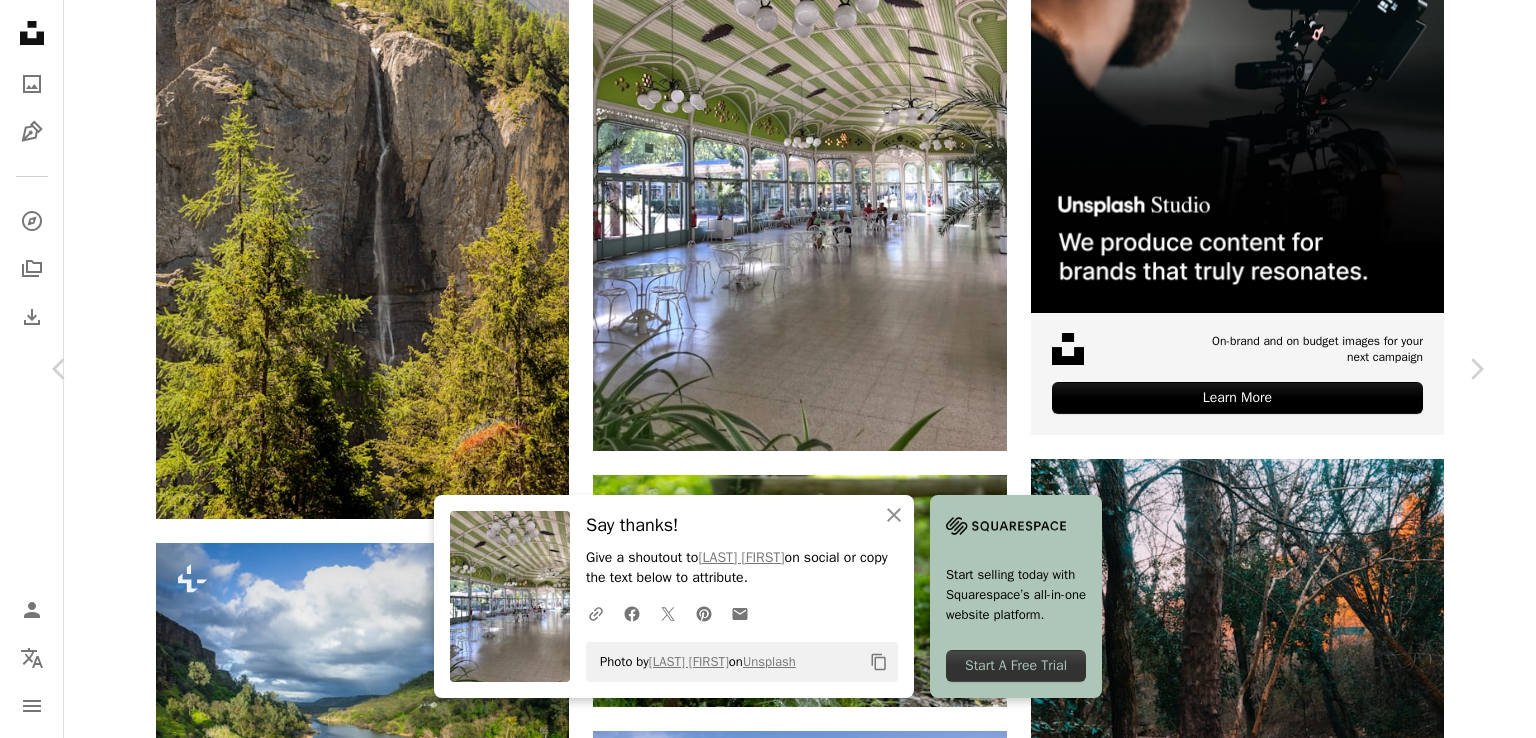 drag, startPoint x: 666, startPoint y: 1, endPoint x: 431, endPoint y: 69, distance: 244.64055 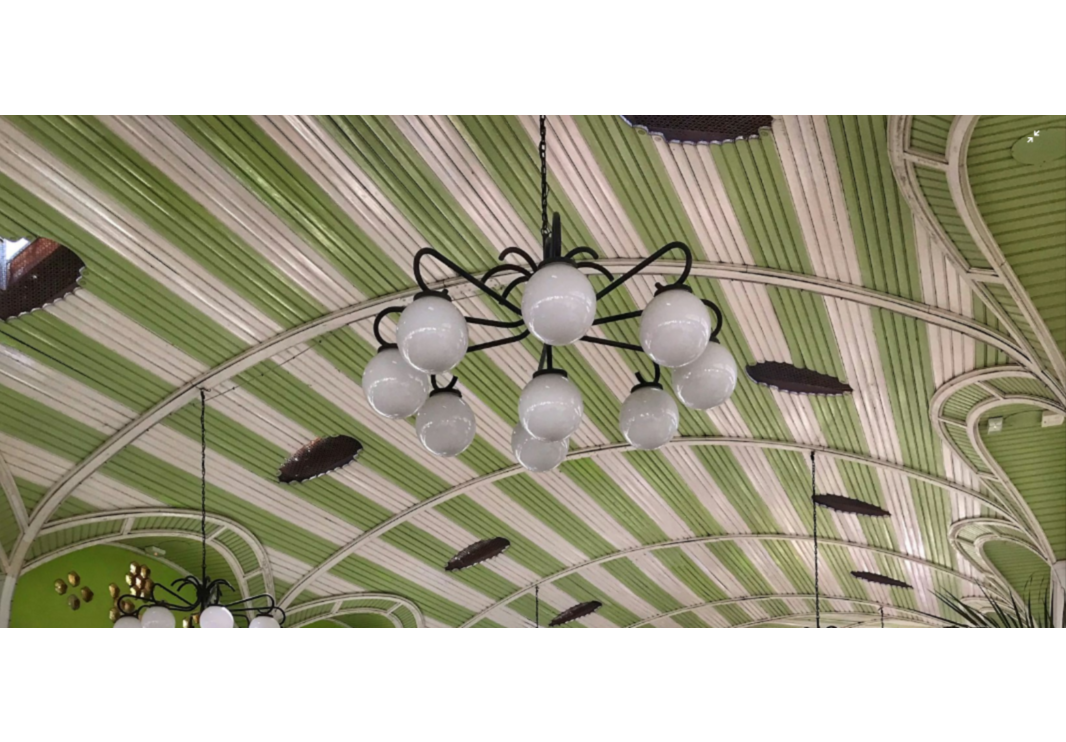 scroll, scrollTop: 636, scrollLeft: 0, axis: vertical 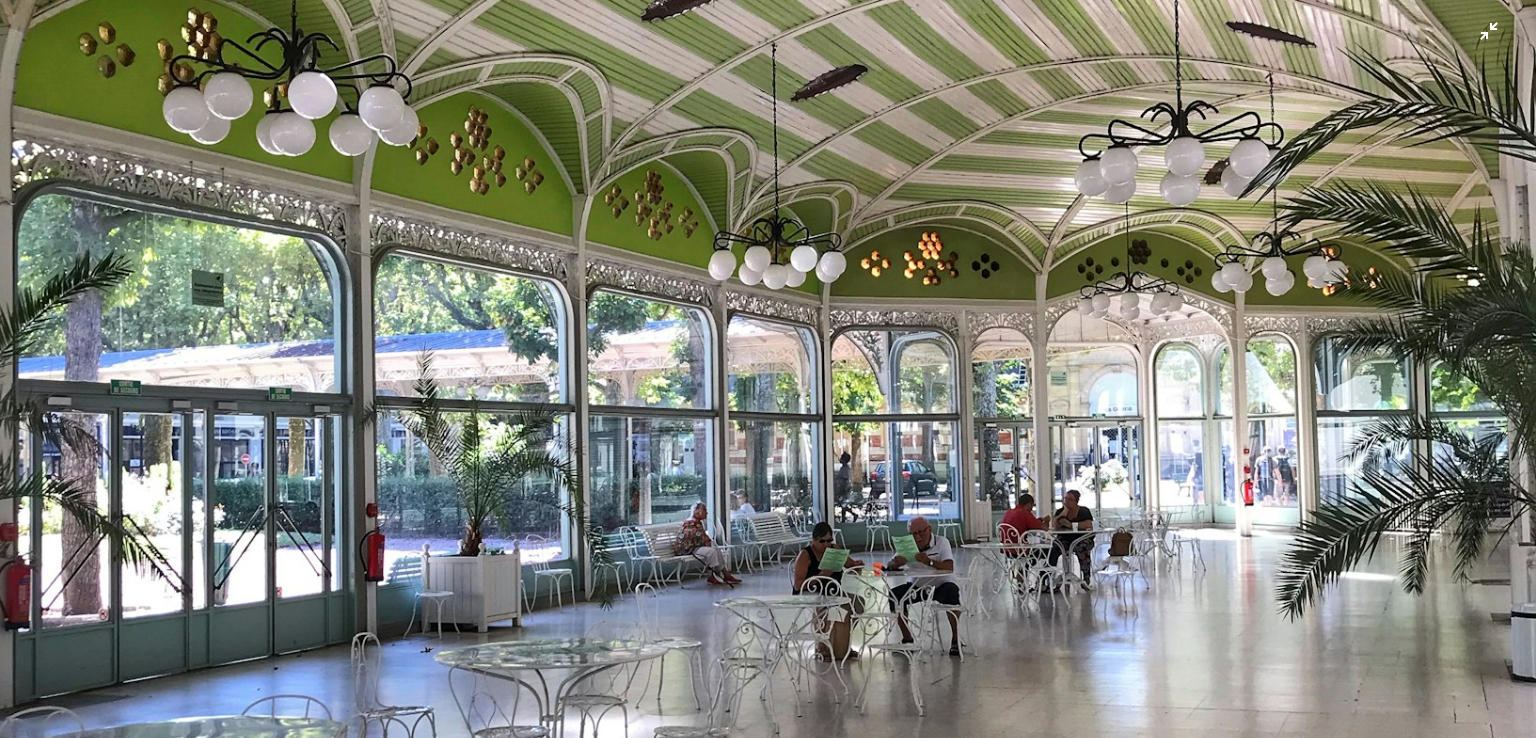 click at bounding box center [768, 388] 